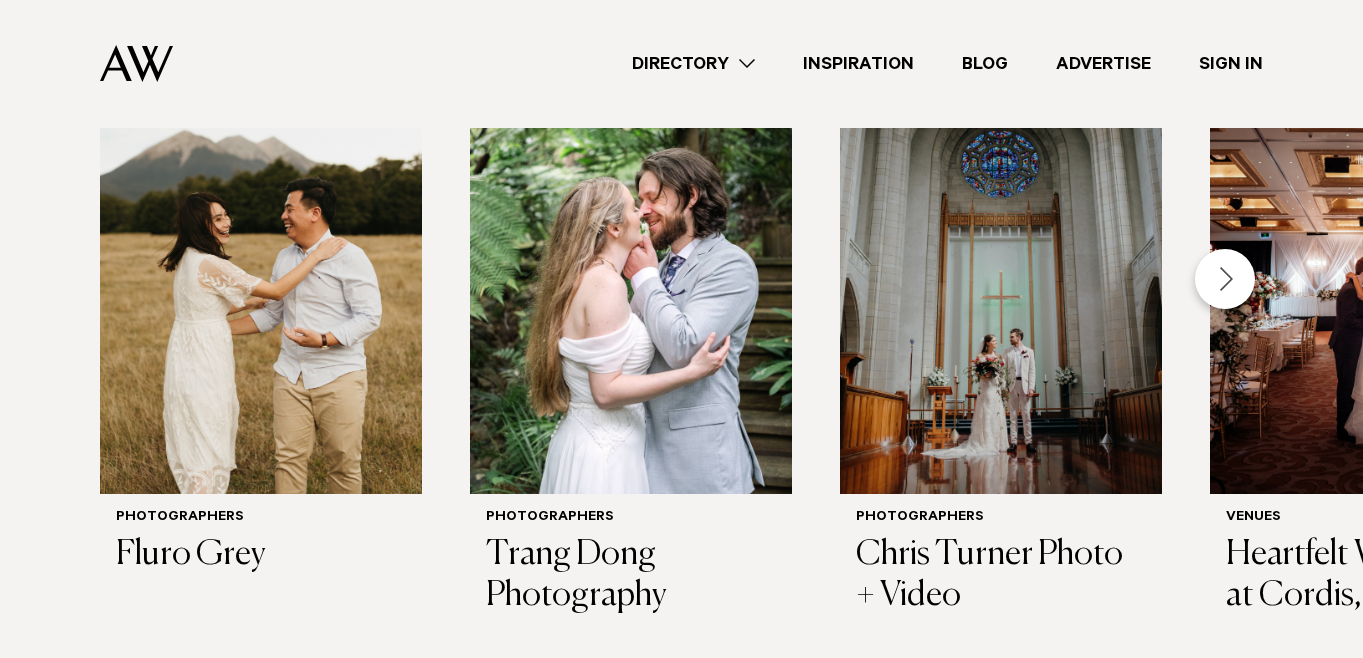 scroll, scrollTop: 655, scrollLeft: 0, axis: vertical 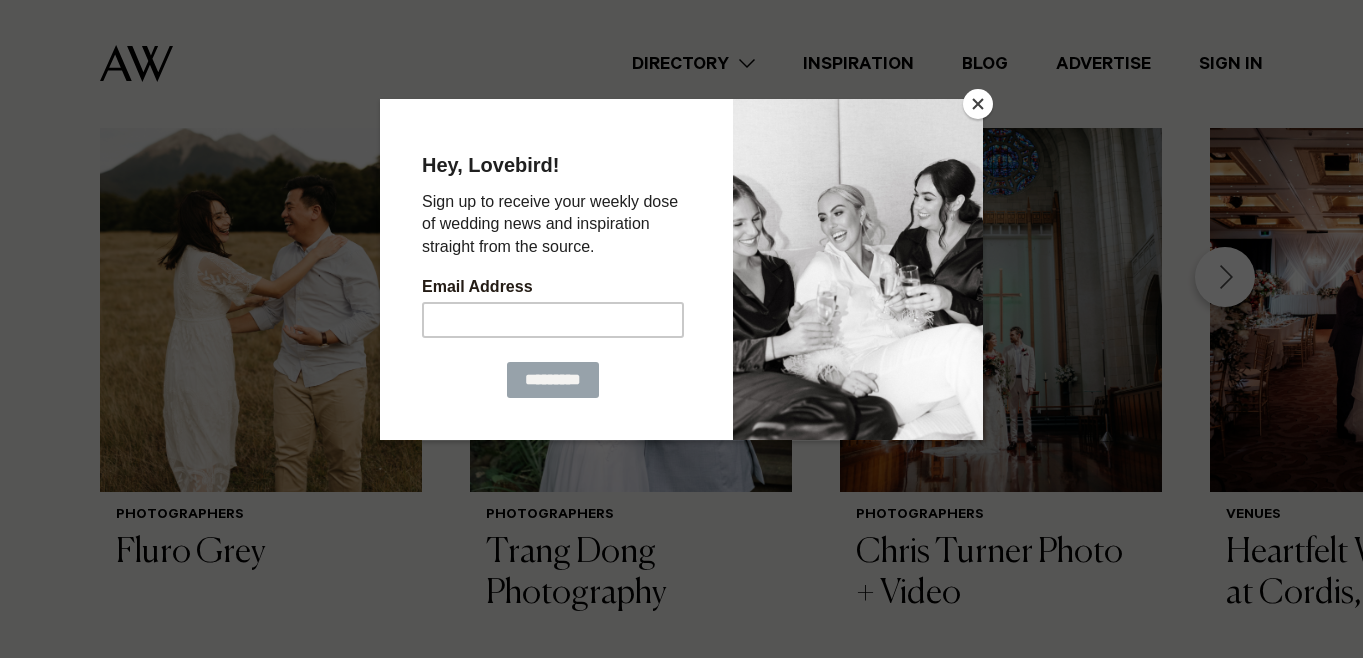 click at bounding box center [978, 104] 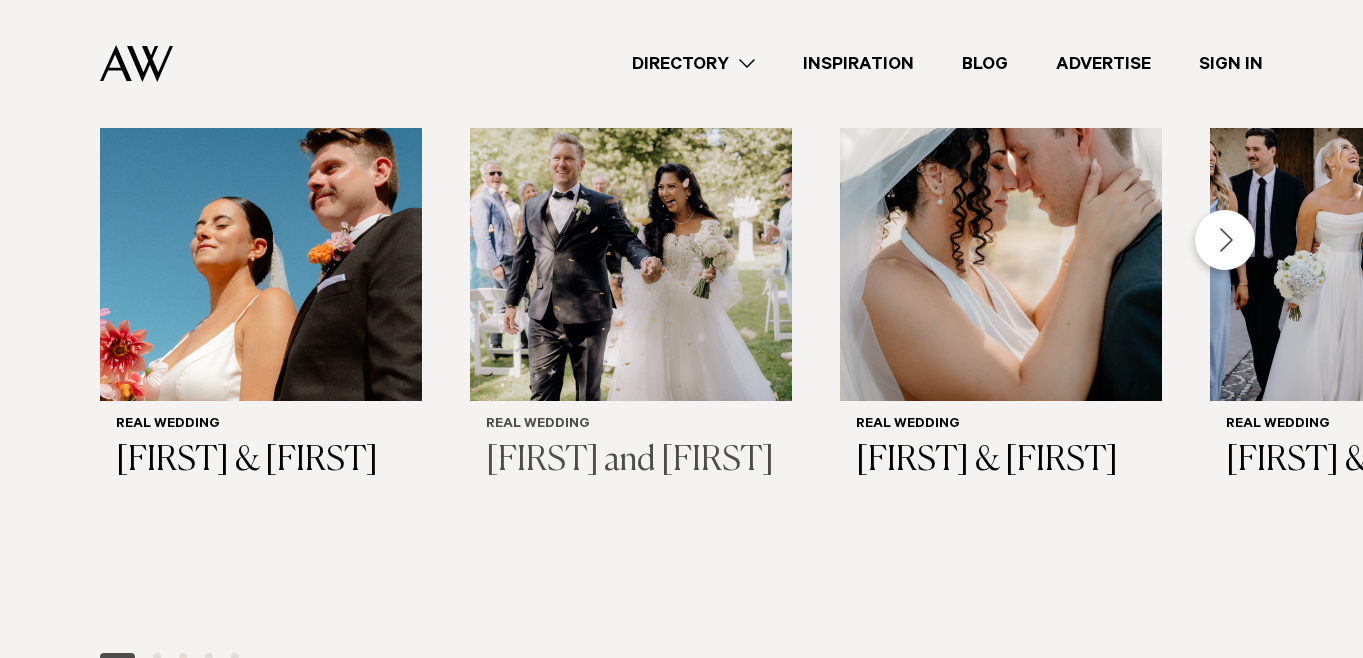 scroll, scrollTop: 1536, scrollLeft: 0, axis: vertical 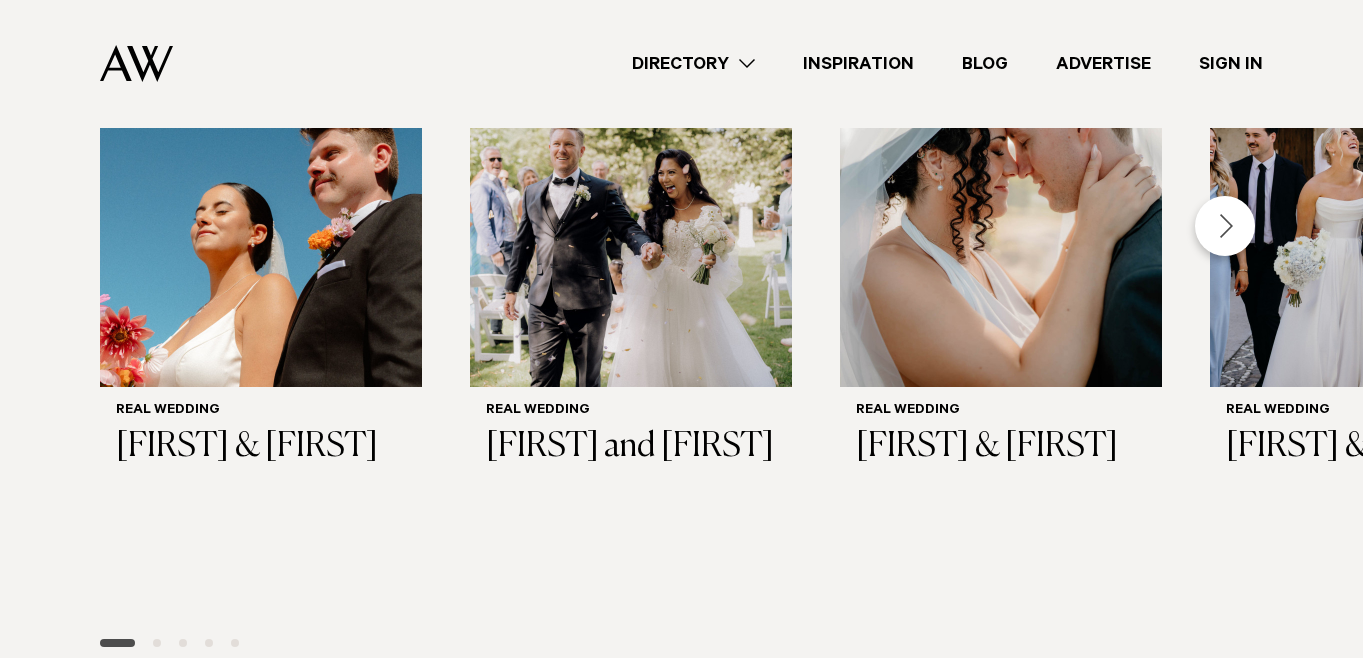 click at bounding box center [1225, 226] 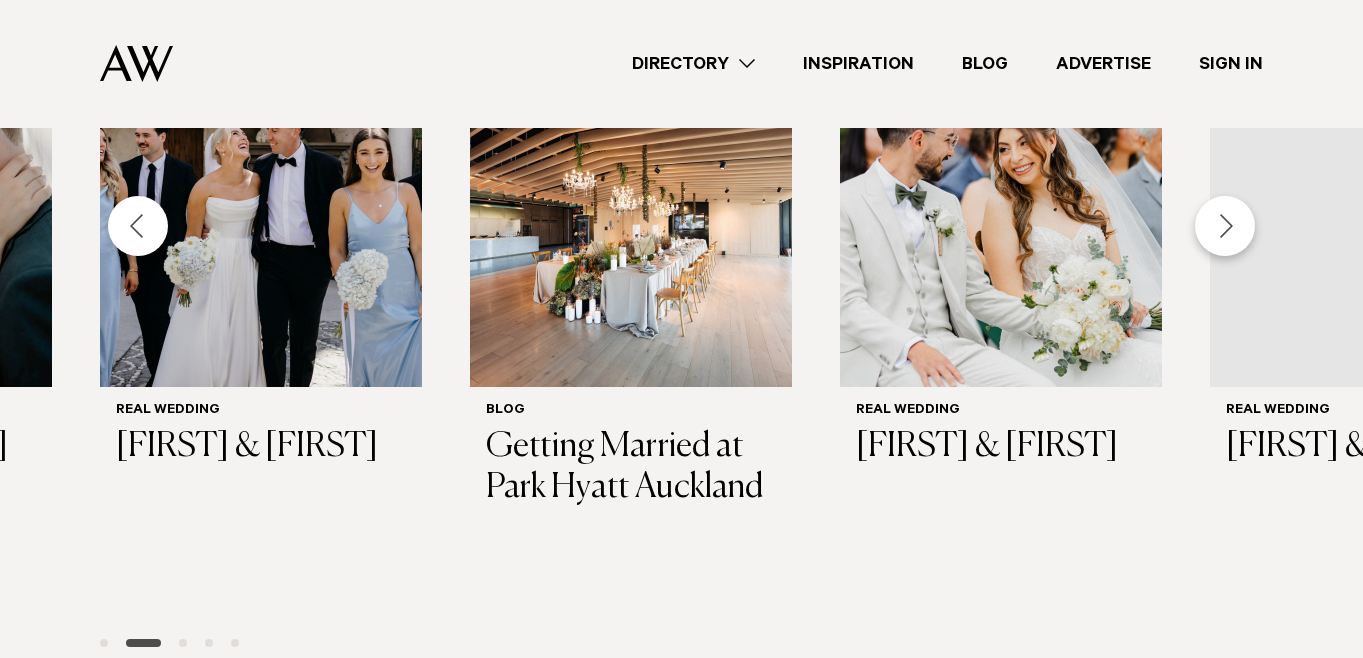 click at bounding box center [1225, 226] 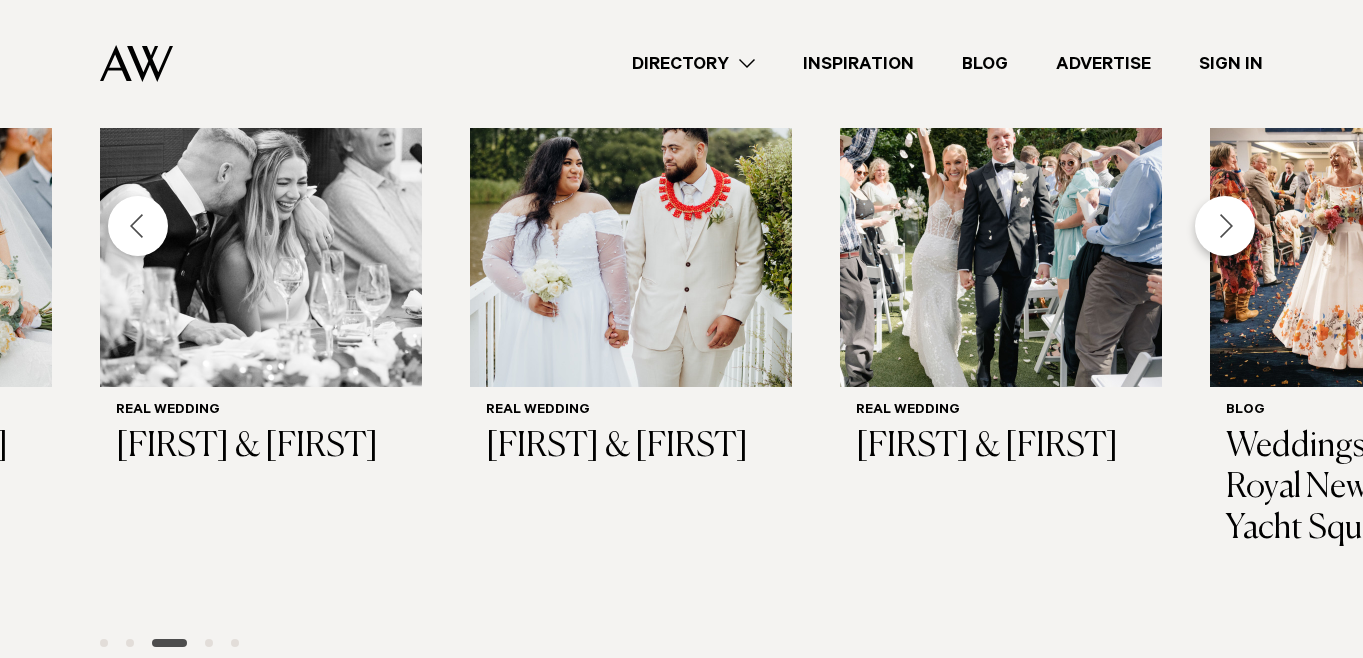 click at bounding box center (1225, 226) 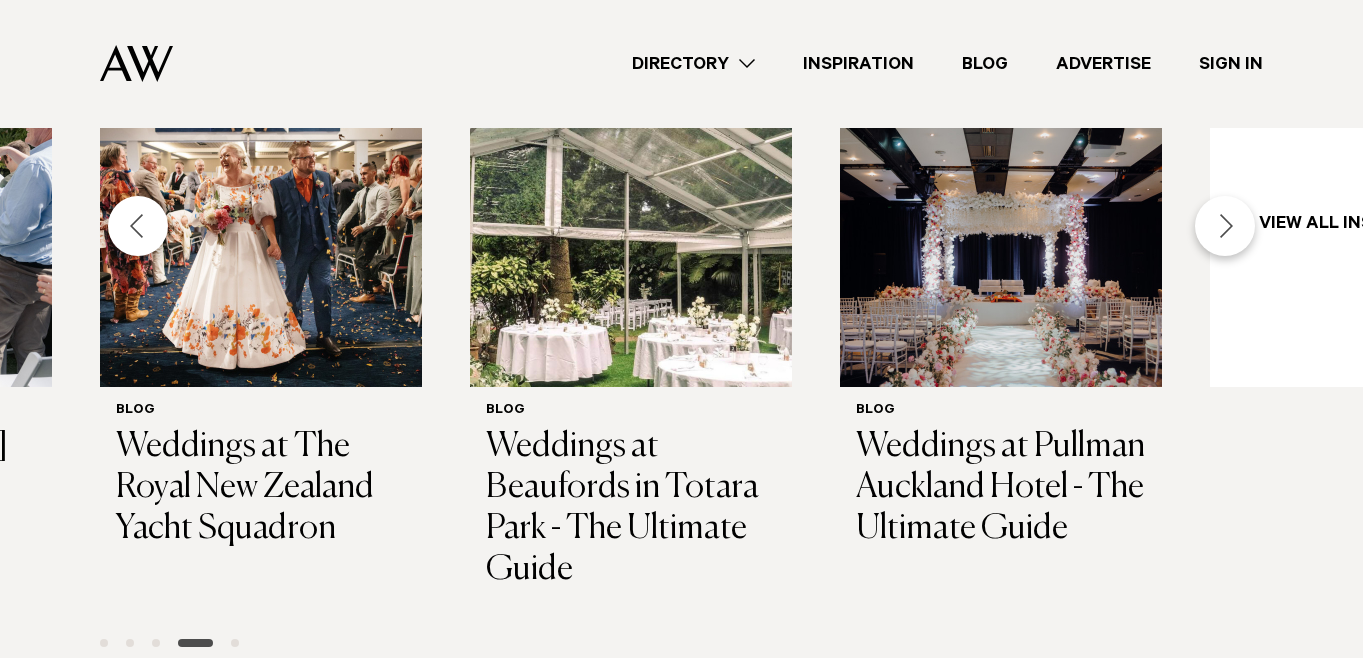 click at bounding box center [1225, 226] 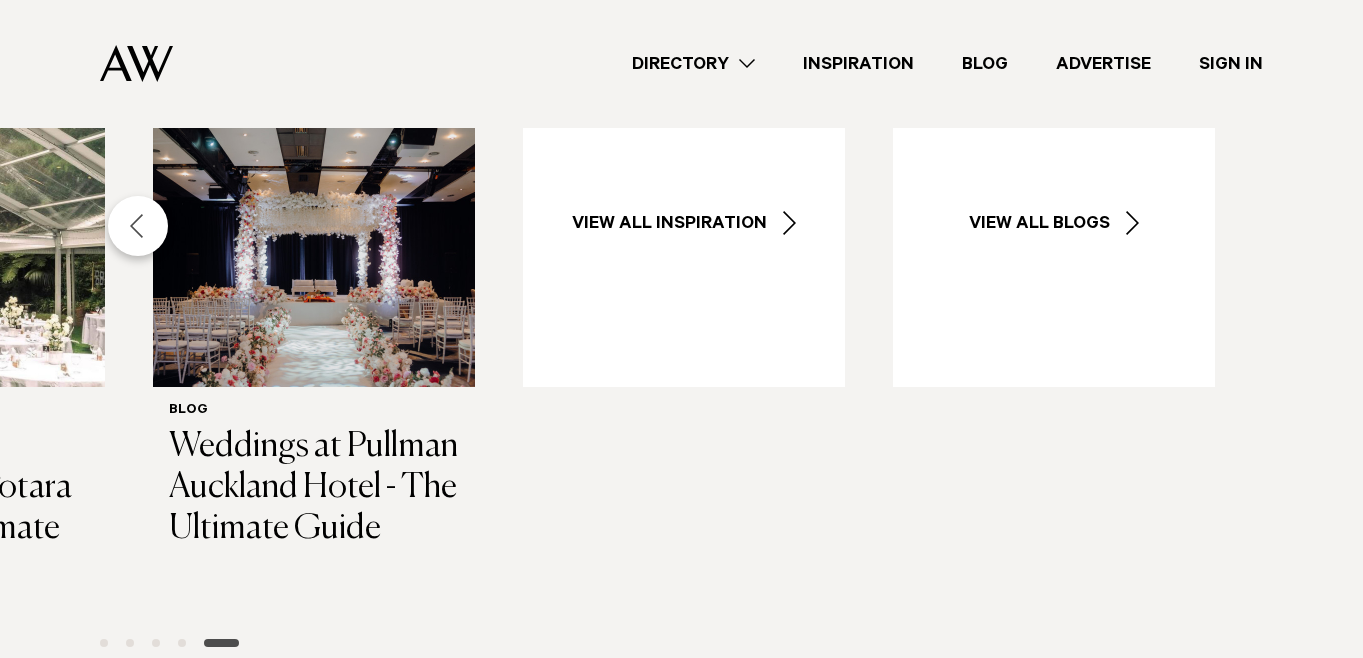 click at bounding box center (138, 226) 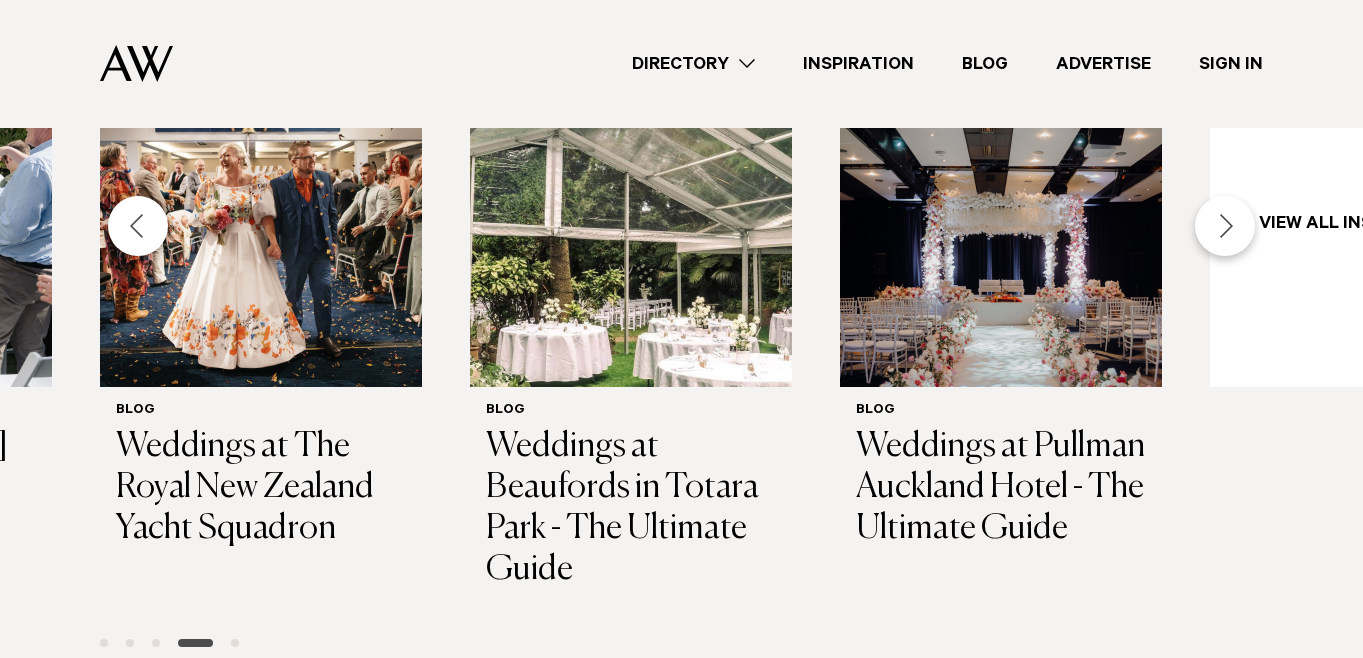 click at bounding box center [138, 226] 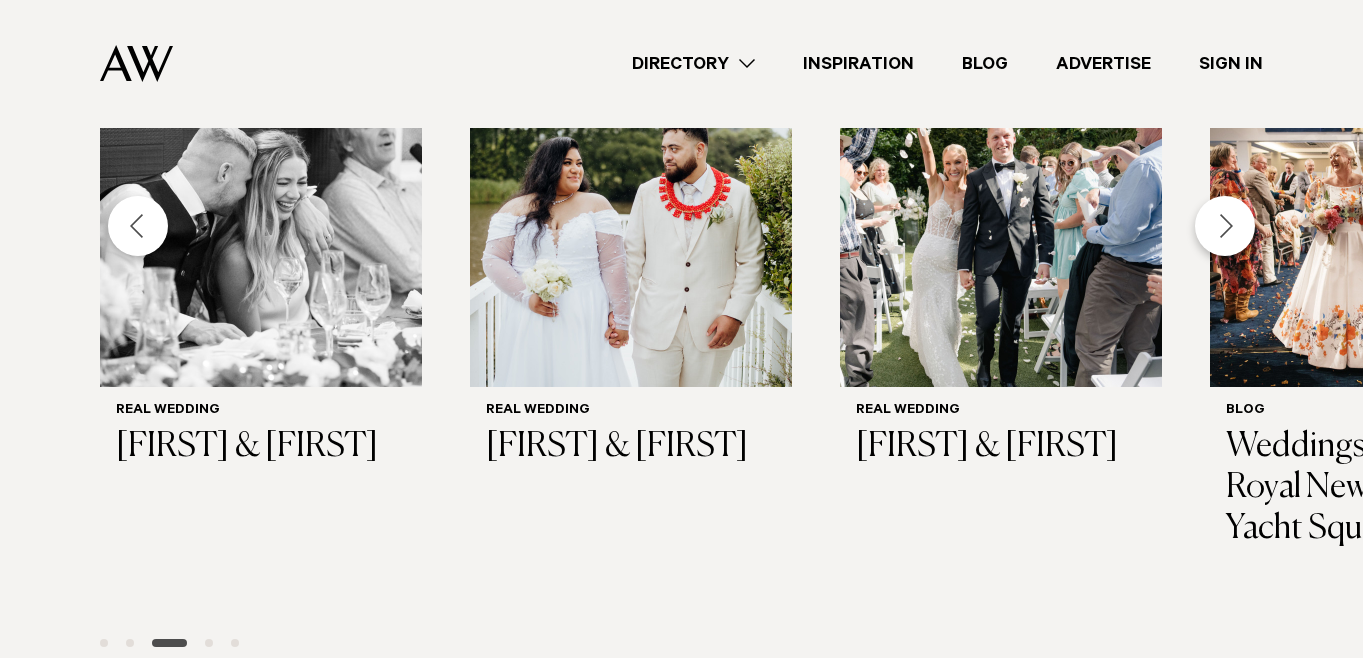 click at bounding box center [138, 226] 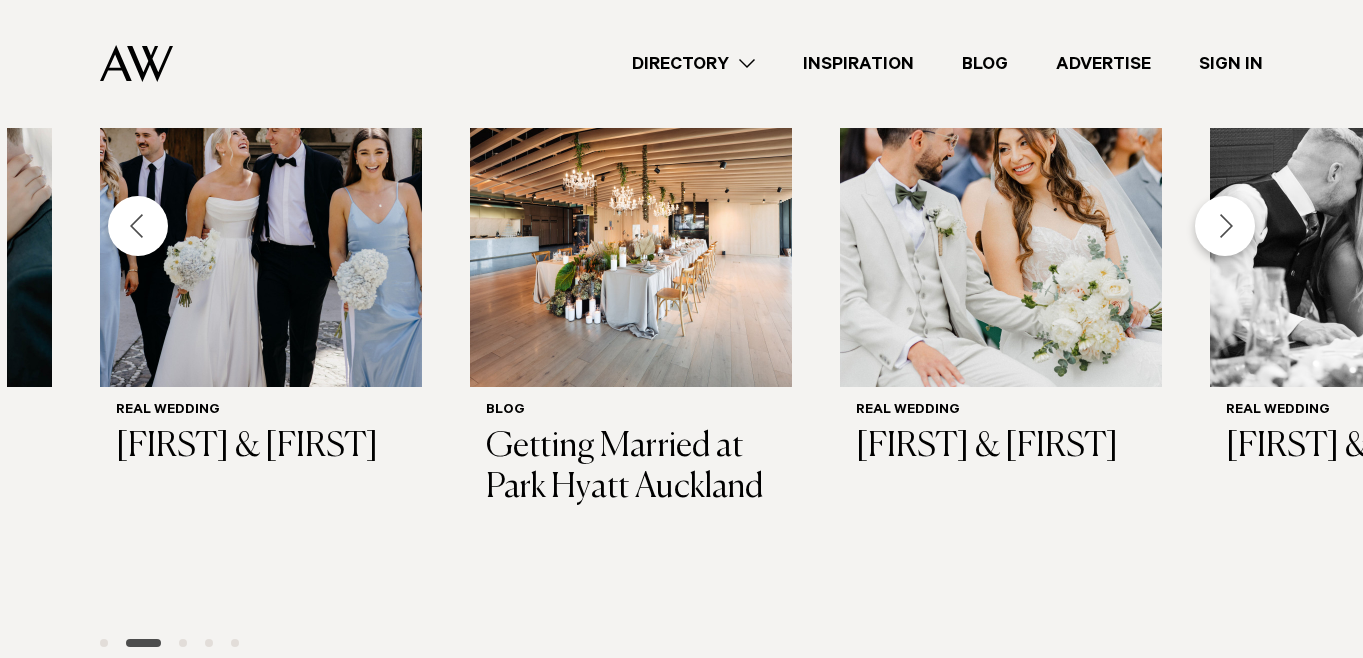 click at bounding box center (138, 226) 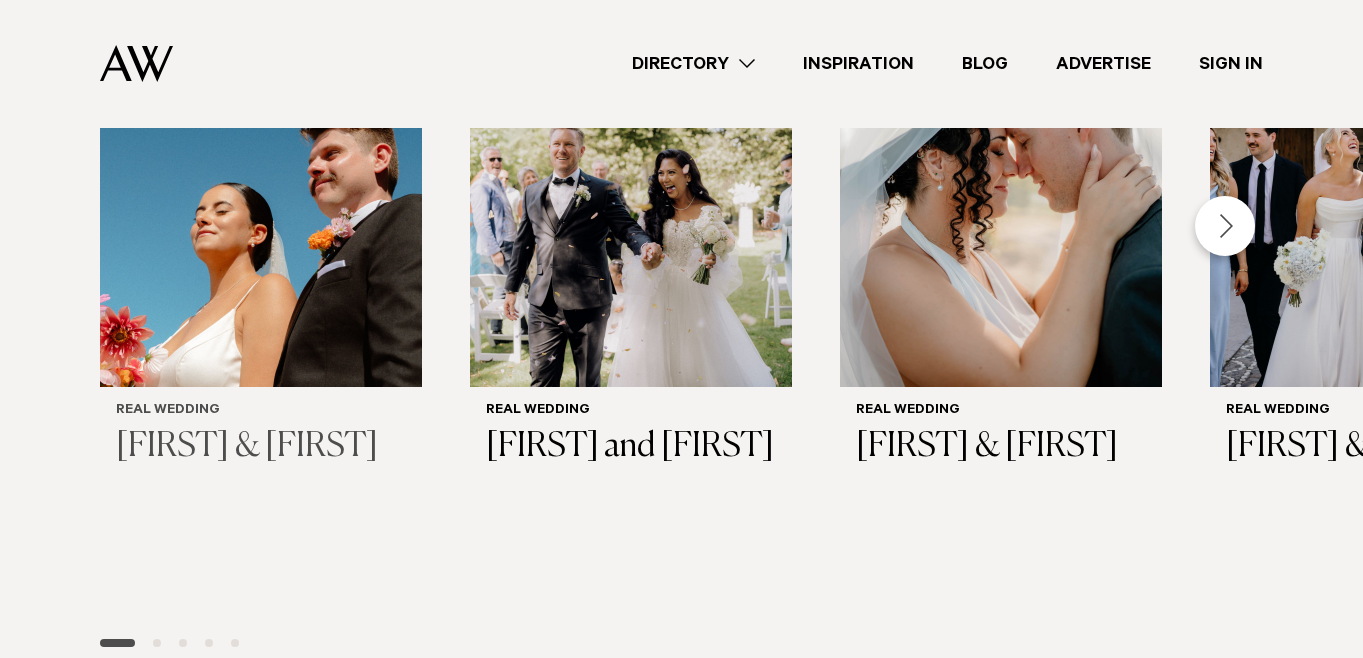 click at bounding box center [261, 226] 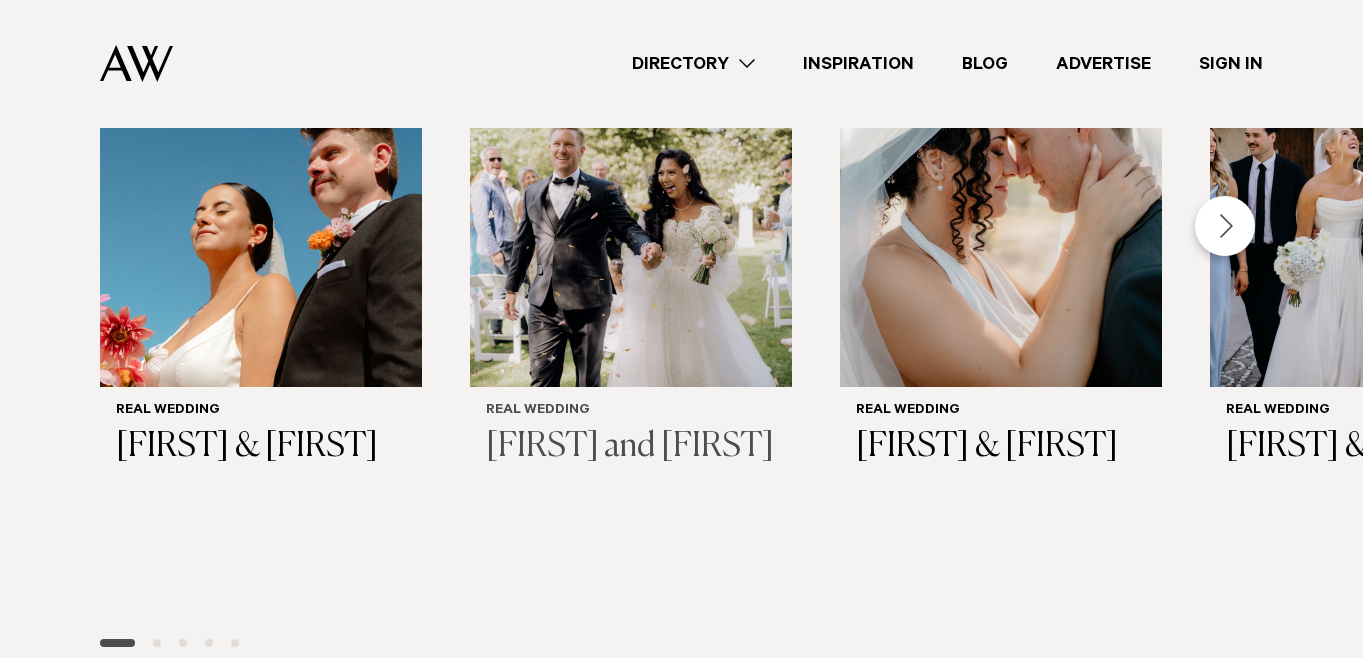 click at bounding box center (631, 226) 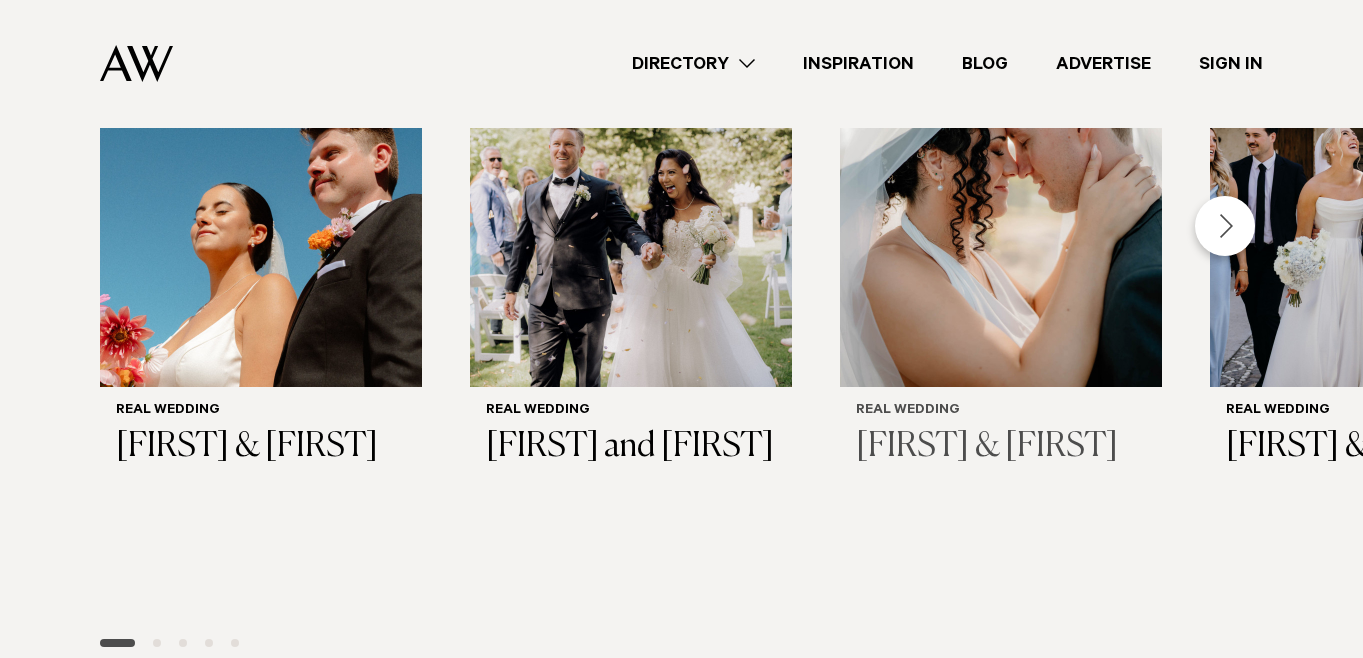 click at bounding box center [1001, 226] 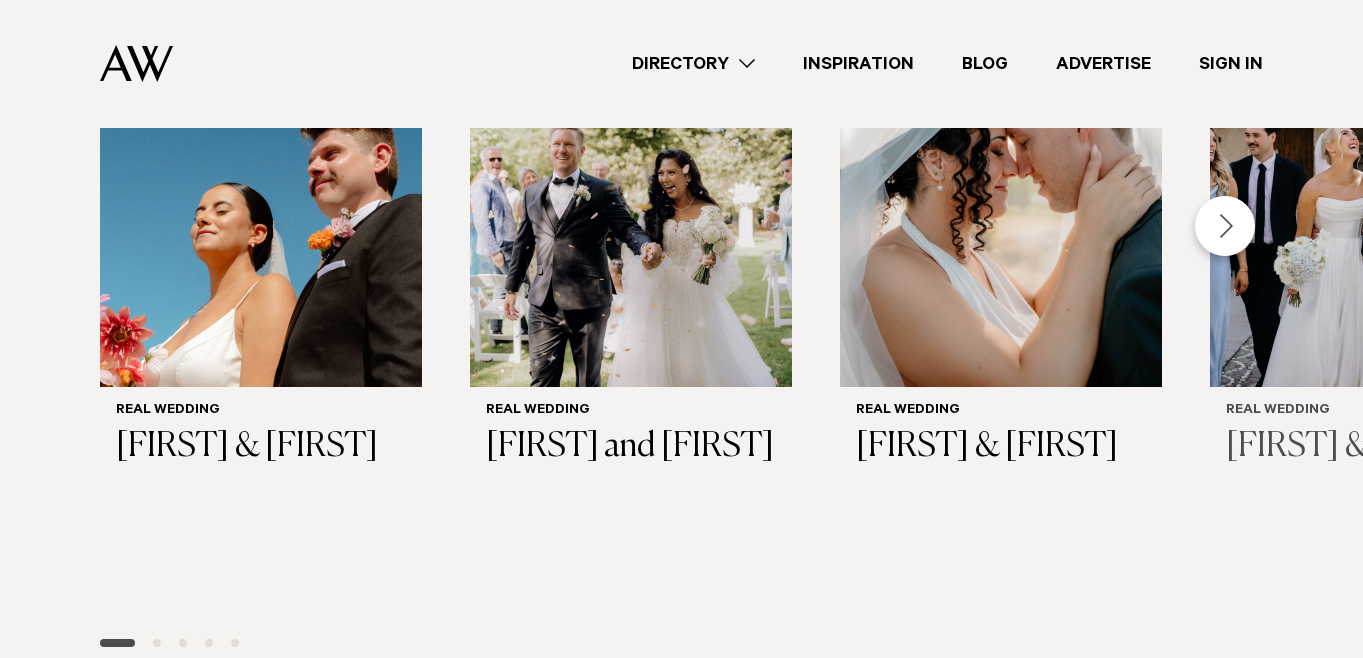 click at bounding box center [1371, 226] 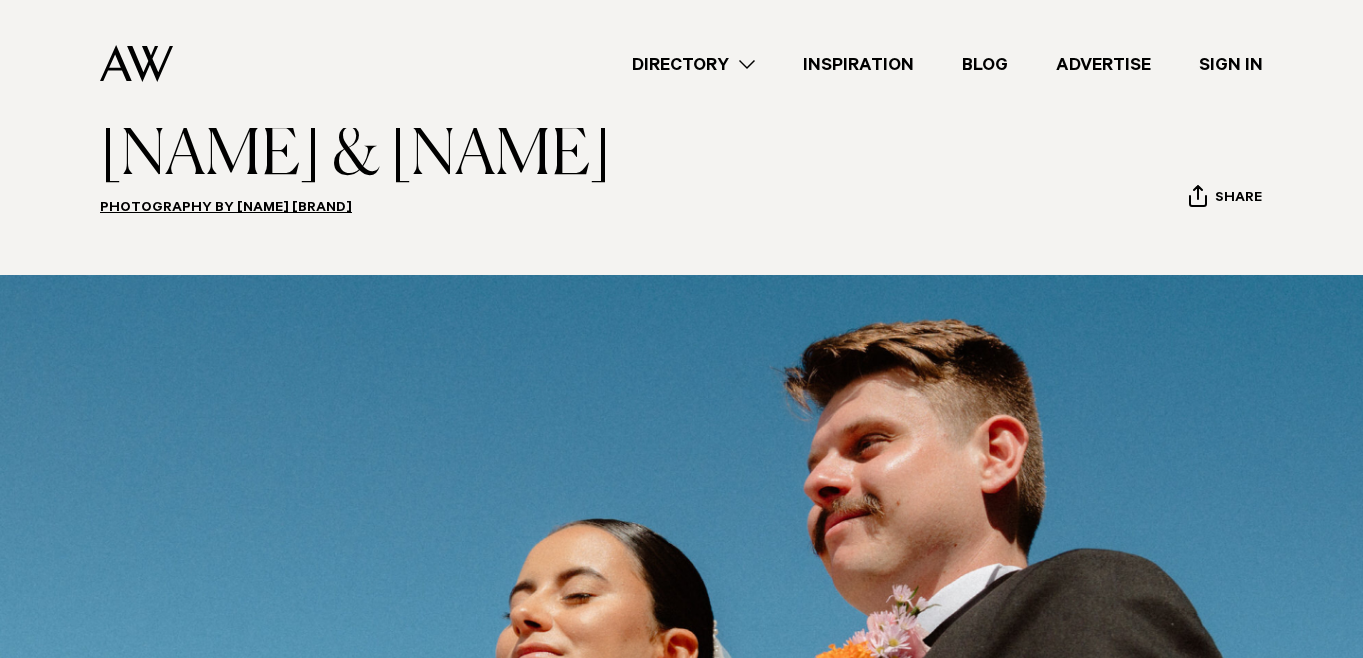 scroll, scrollTop: 118, scrollLeft: 0, axis: vertical 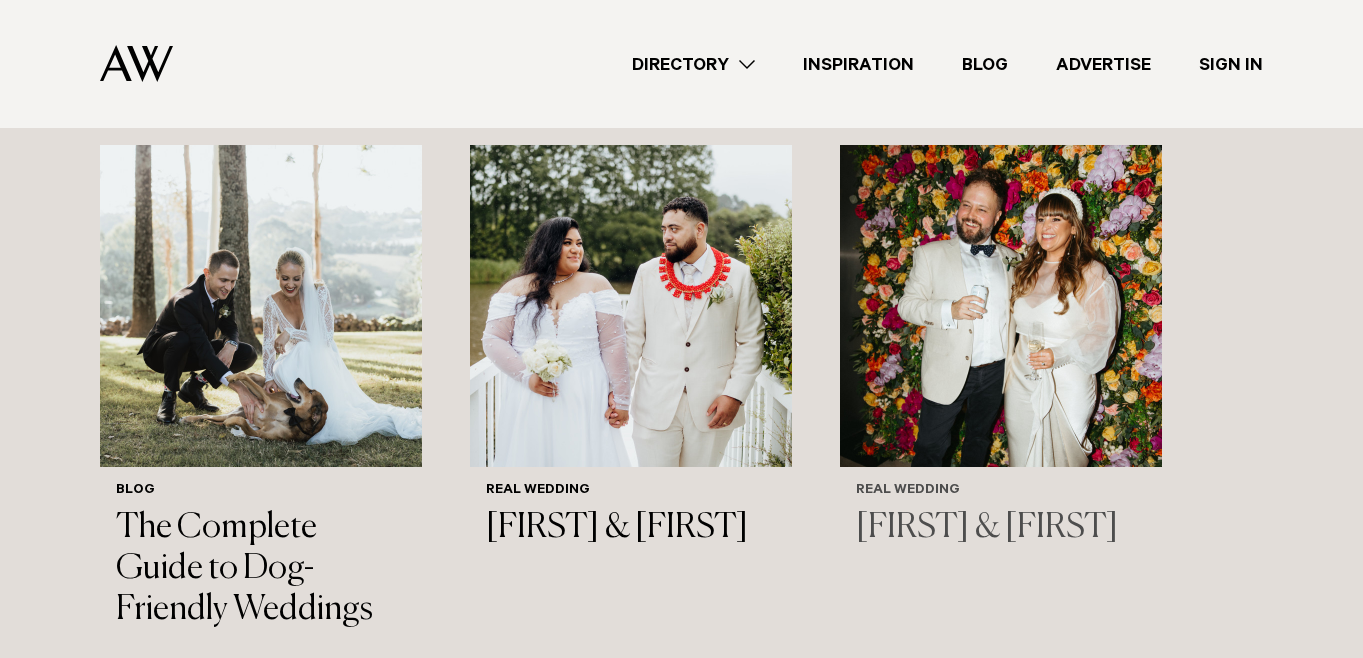 click at bounding box center (1001, 306) 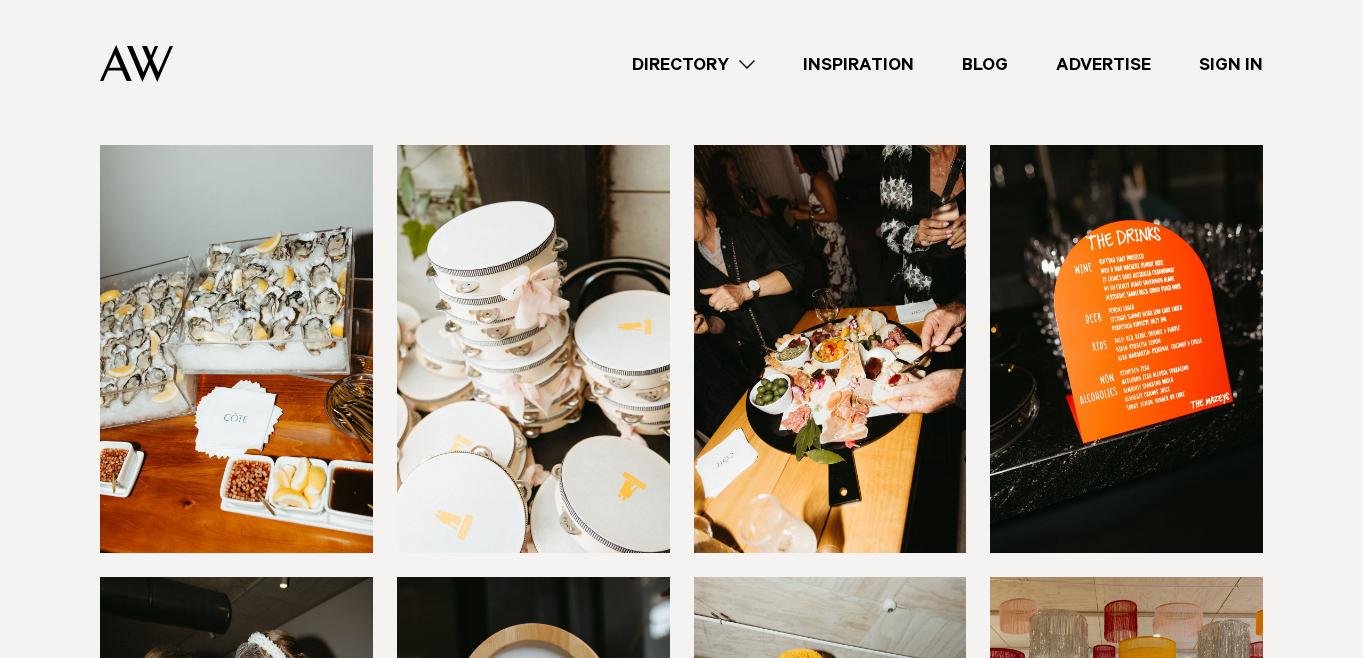 scroll, scrollTop: 10910, scrollLeft: 0, axis: vertical 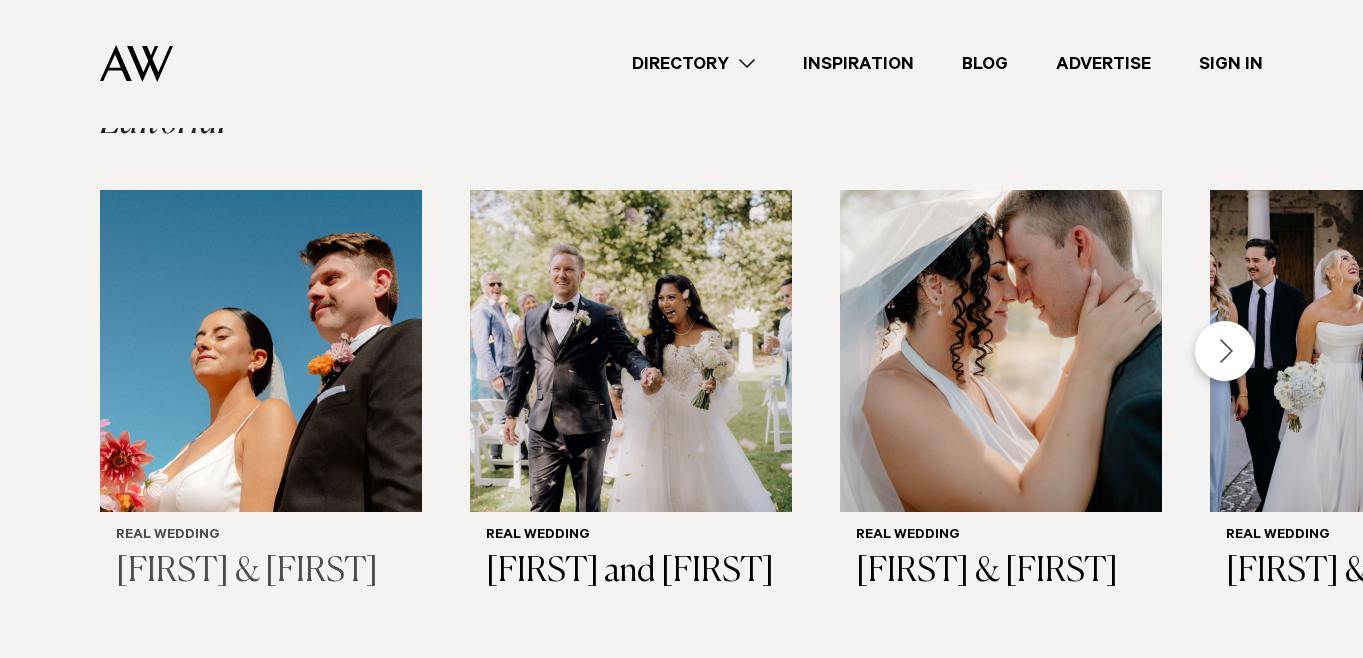 click at bounding box center [261, 351] 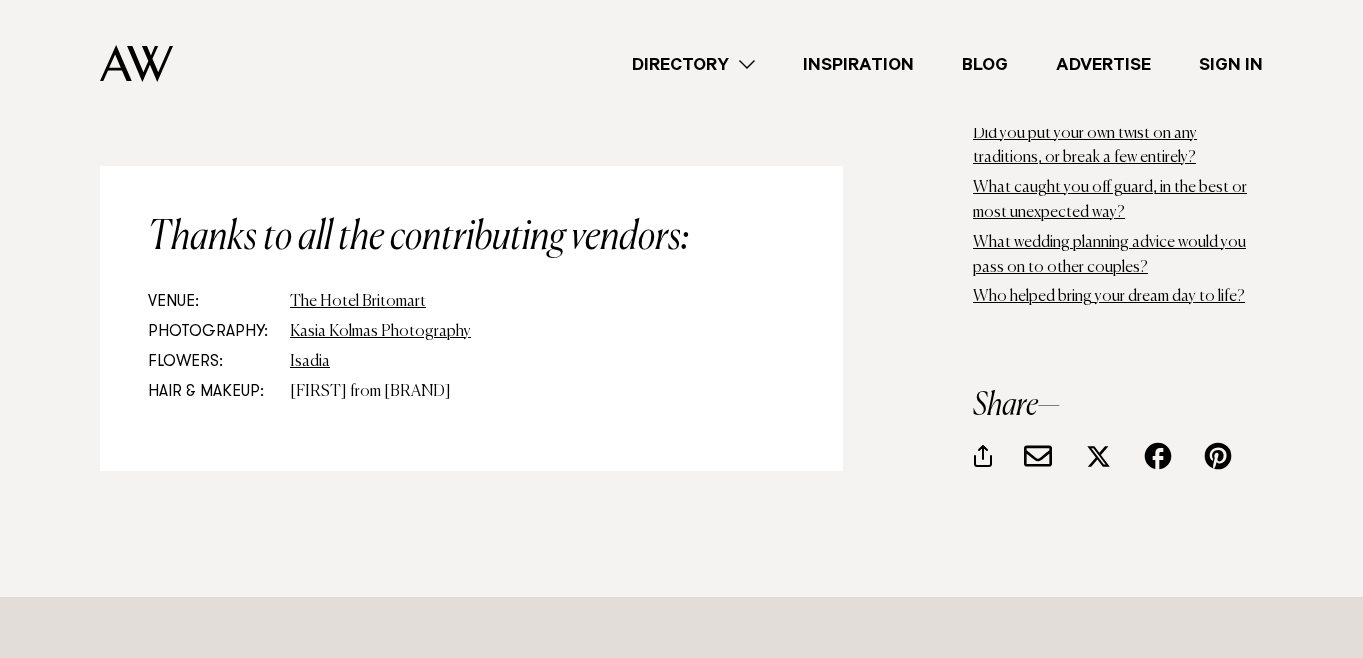 scroll, scrollTop: 17964, scrollLeft: 0, axis: vertical 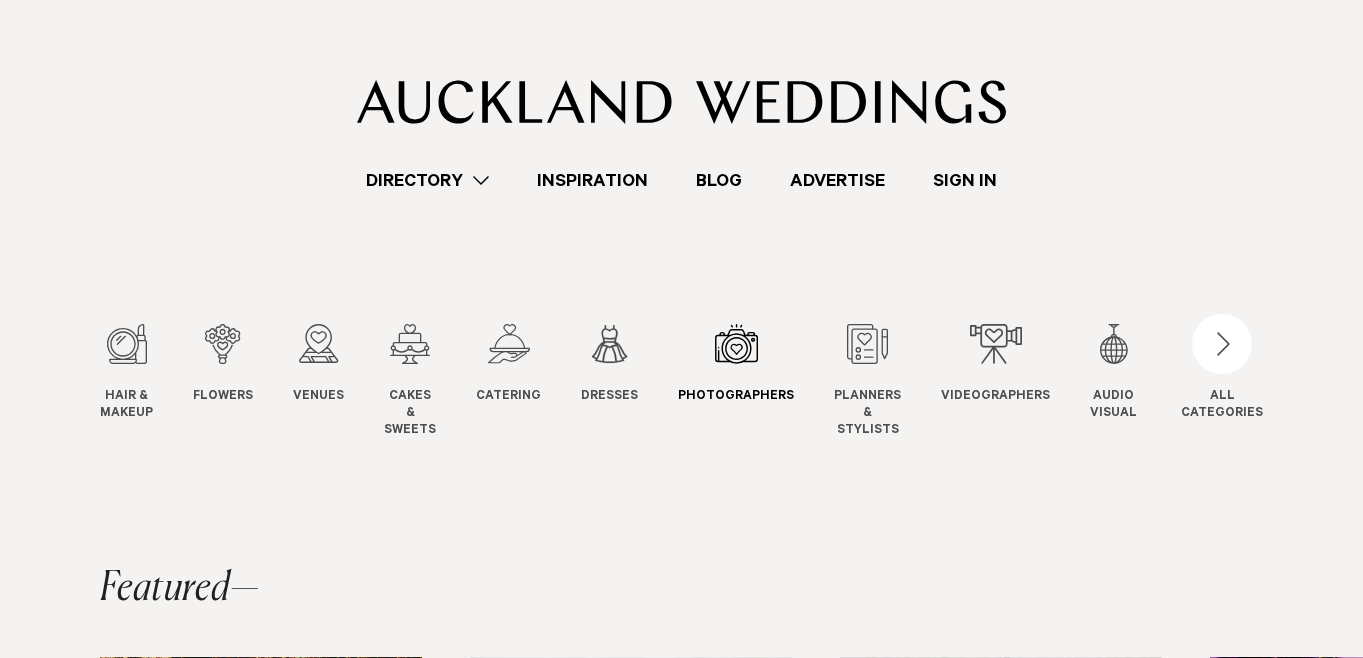 click at bounding box center [736, 344] 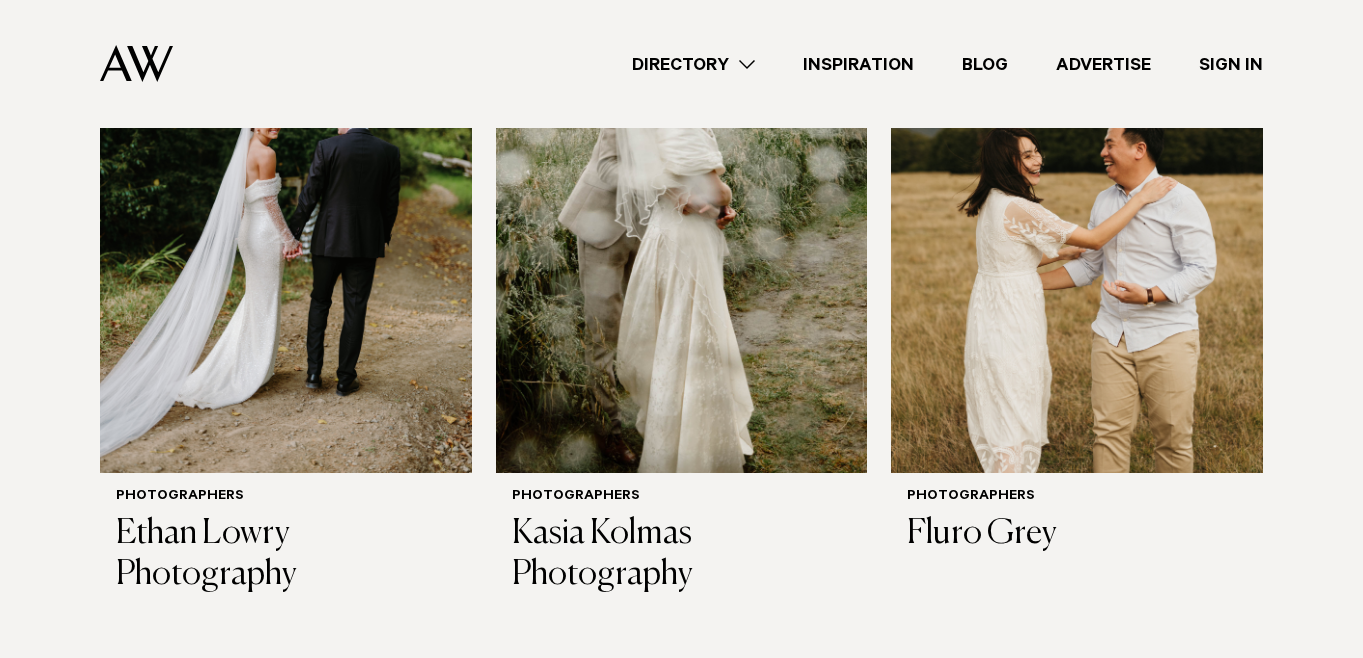 scroll, scrollTop: 2915, scrollLeft: 0, axis: vertical 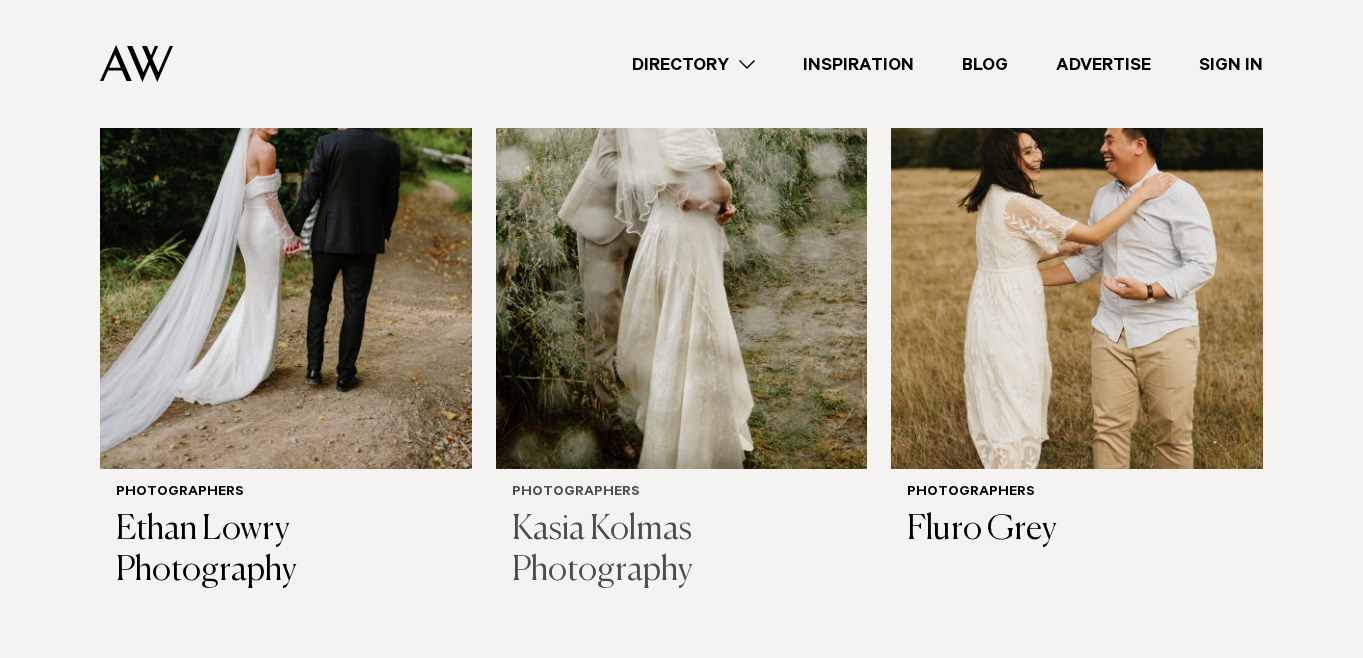 click at bounding box center (682, 220) 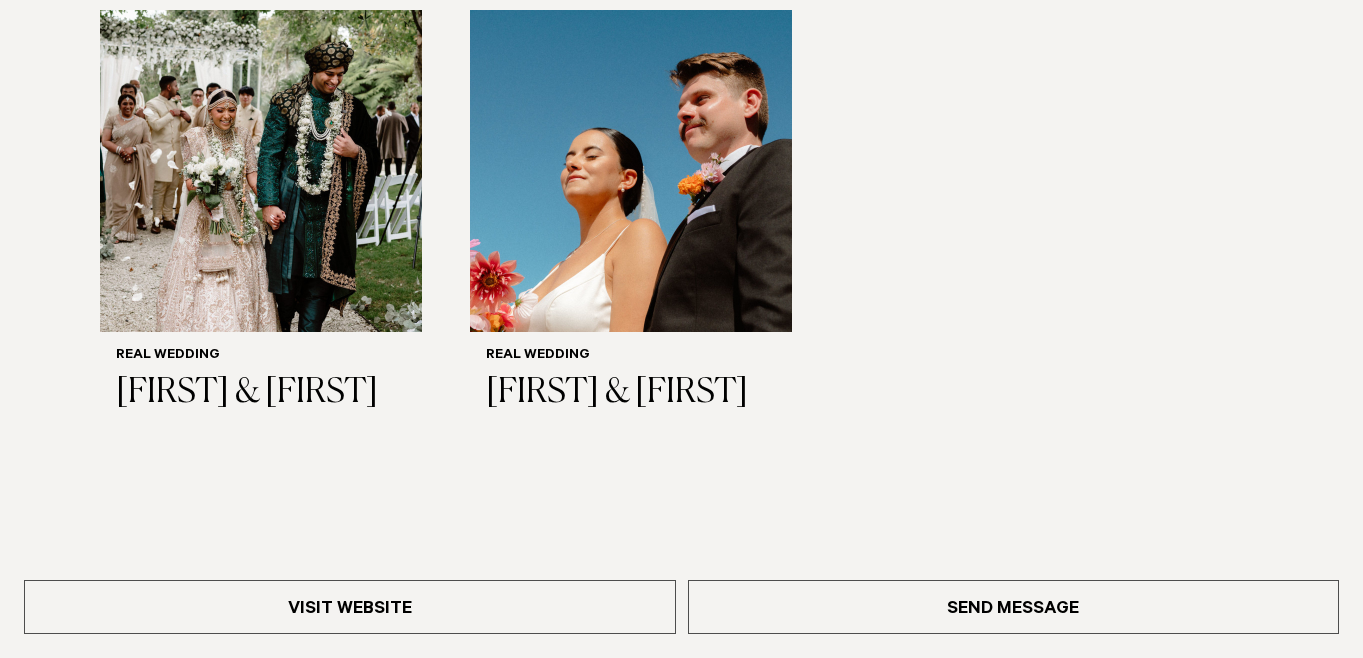 scroll, scrollTop: 3128, scrollLeft: 0, axis: vertical 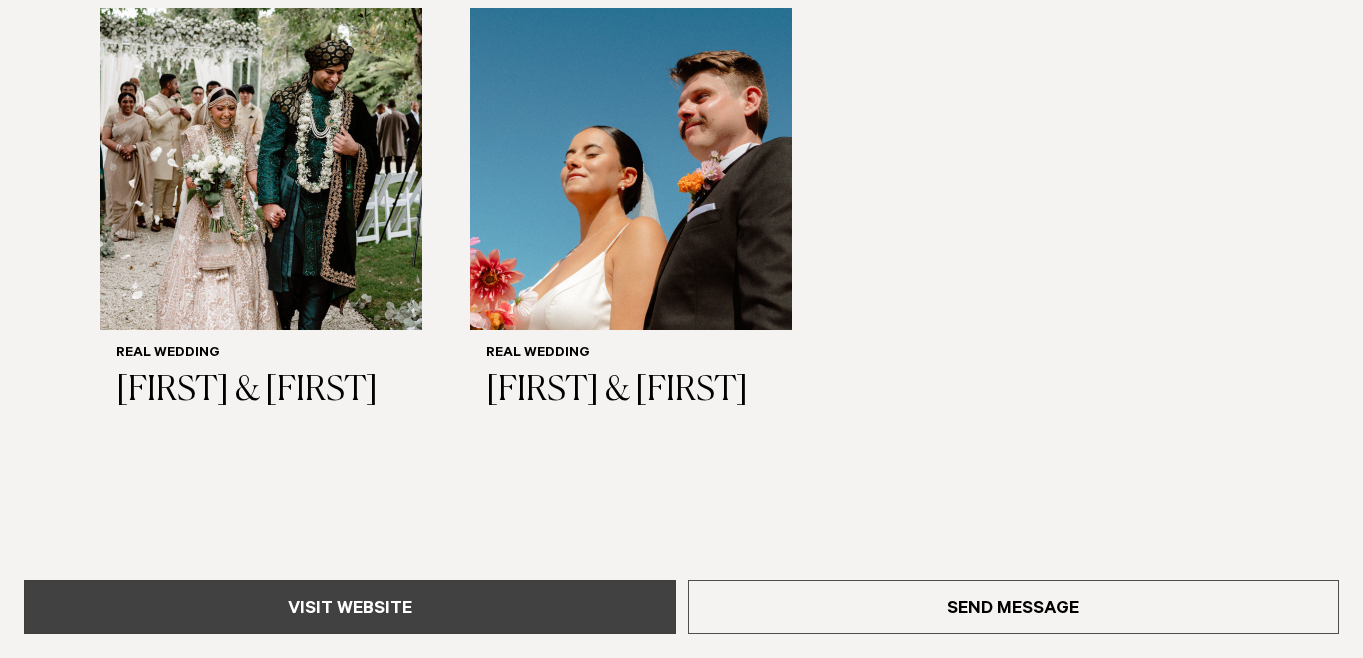 click on "Visit Website" at bounding box center (350, 607) 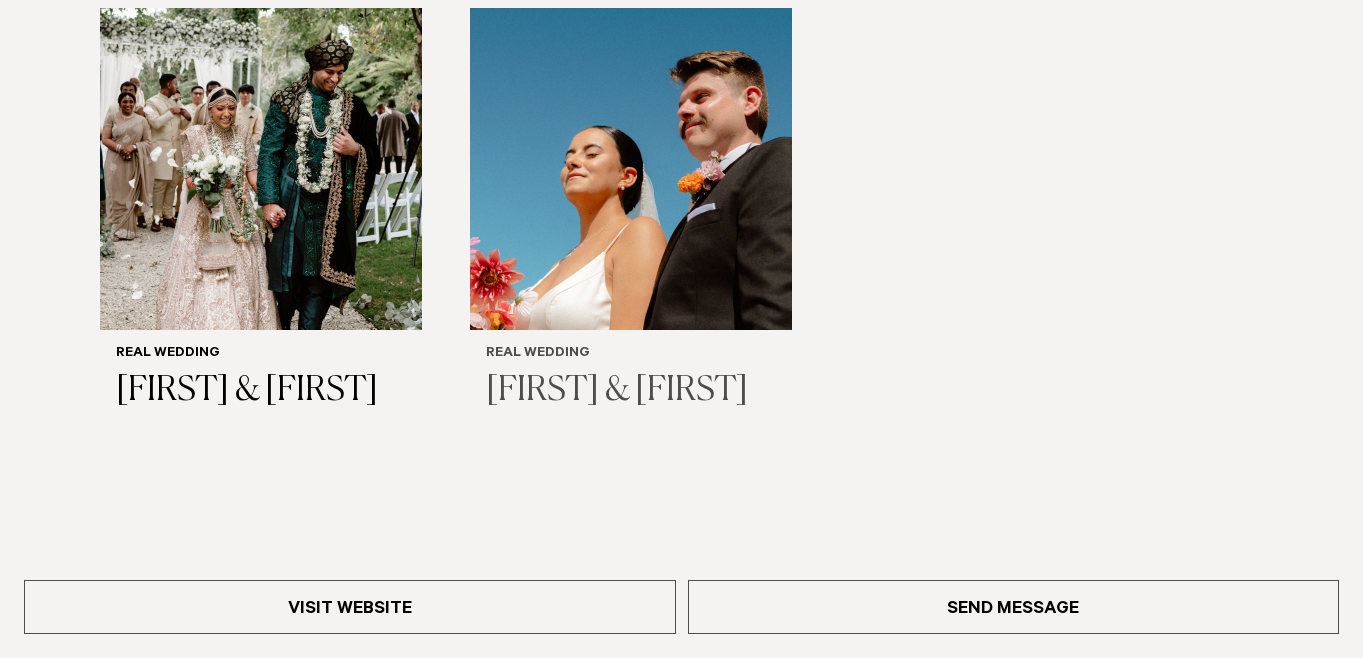 click at bounding box center (631, 169) 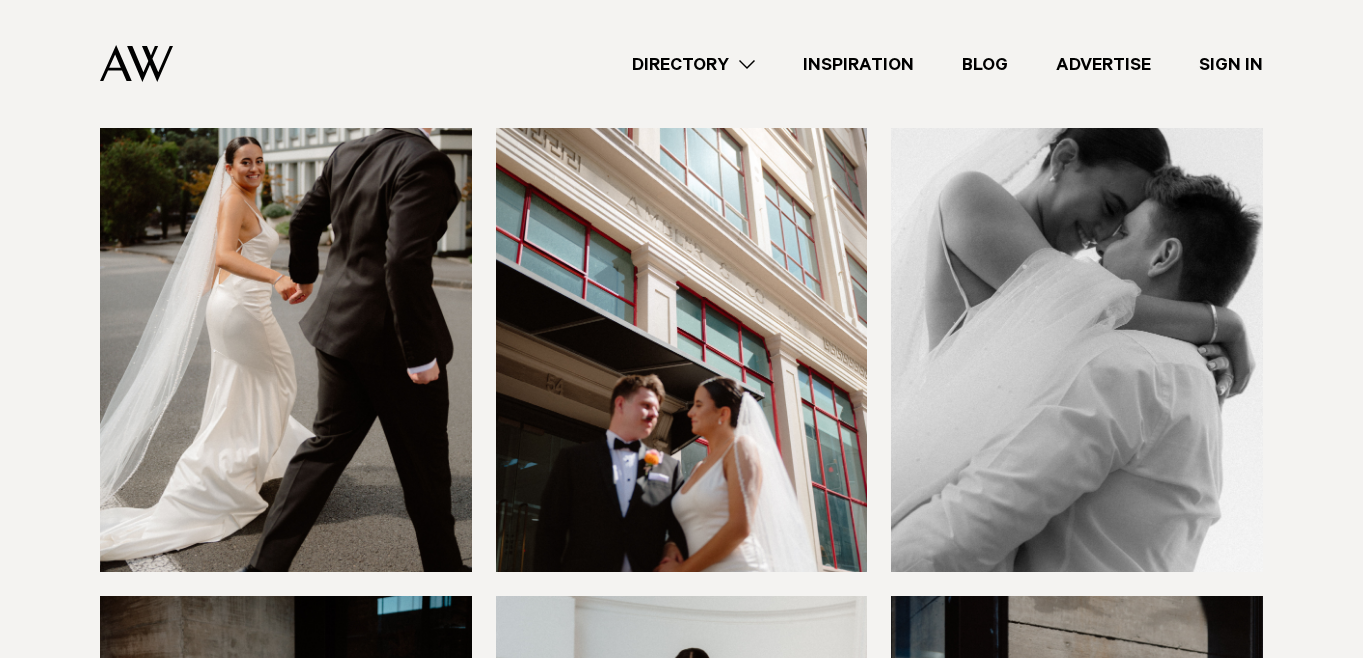 scroll, scrollTop: 8347, scrollLeft: 0, axis: vertical 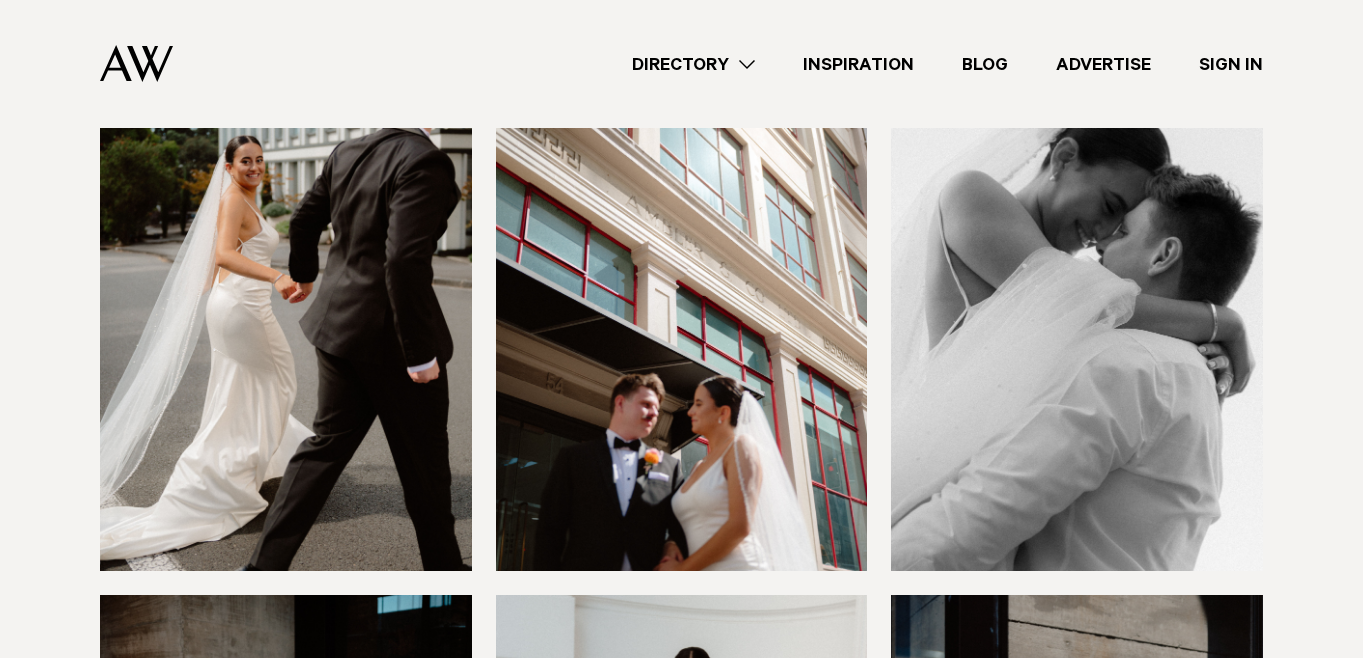 click at bounding box center (286, 321) 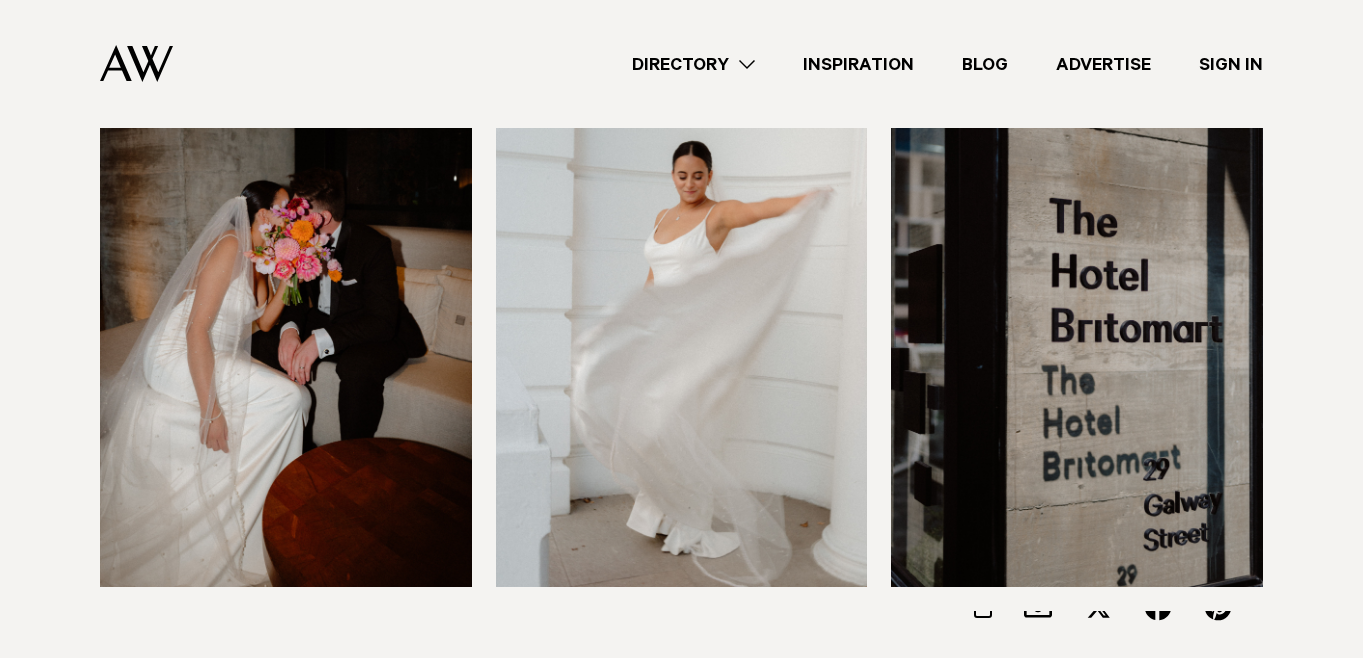 scroll, scrollTop: 8841, scrollLeft: 0, axis: vertical 